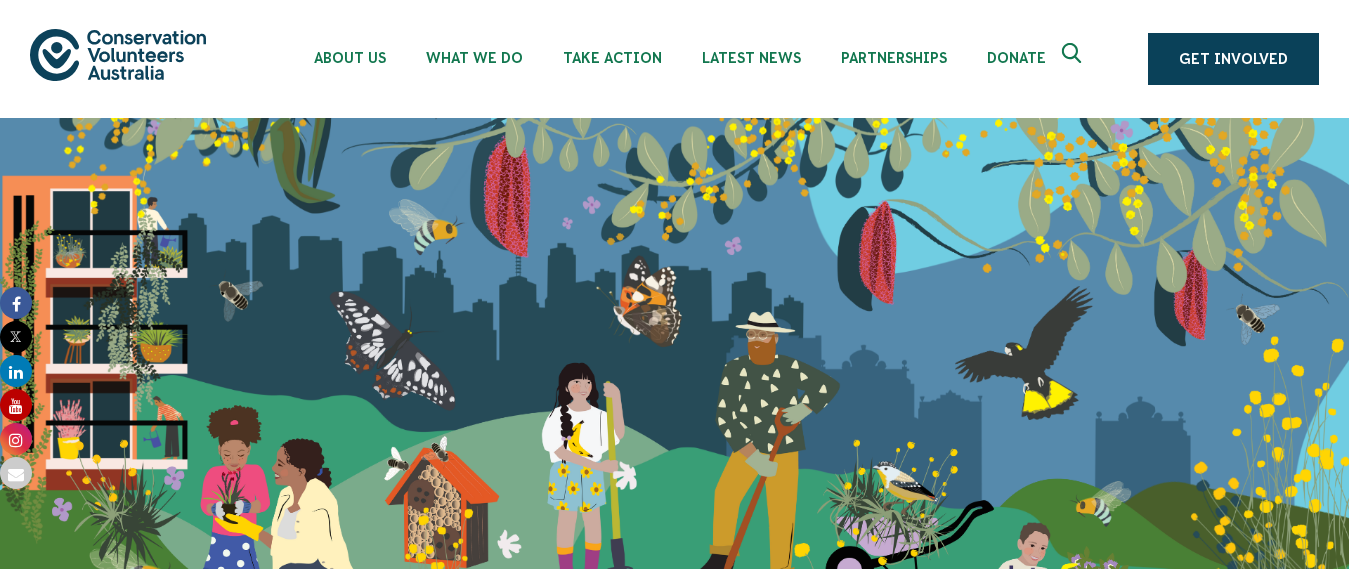 scroll, scrollTop: 0, scrollLeft: 0, axis: both 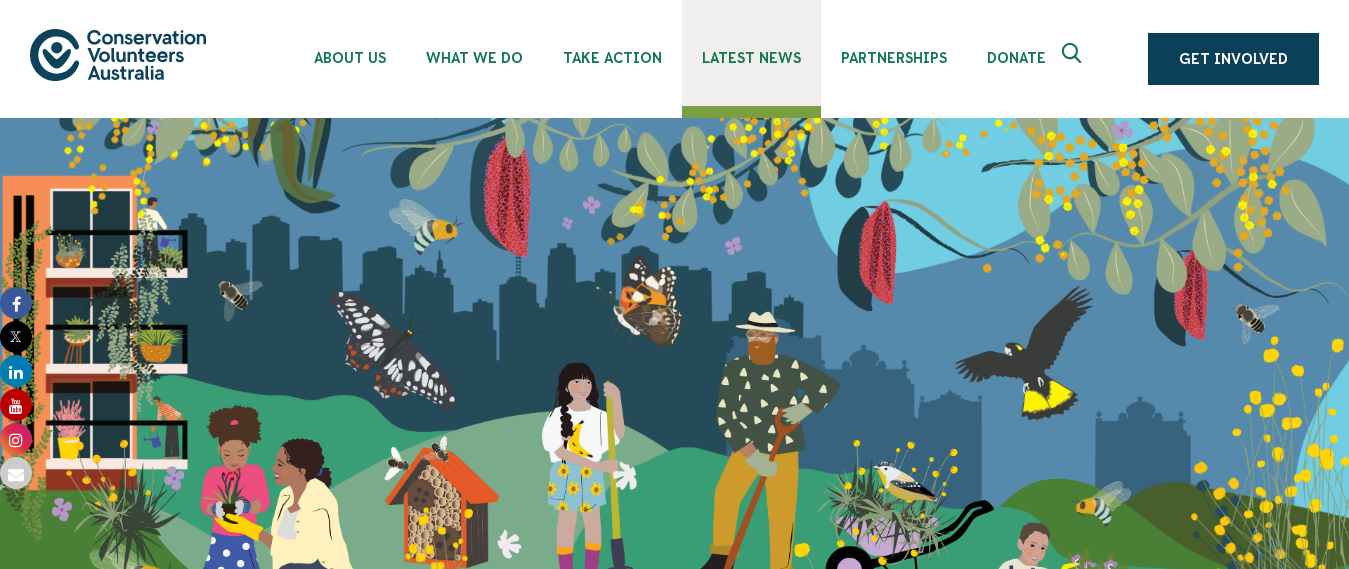 click on "Latest News" at bounding box center (751, 58) 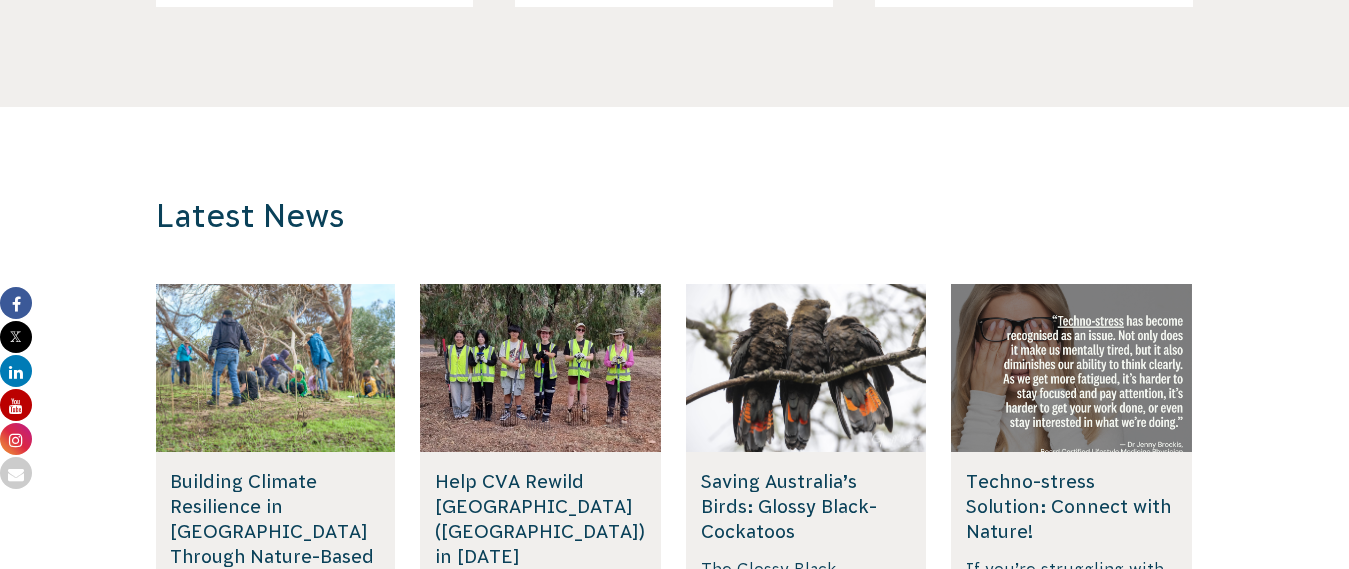 scroll, scrollTop: 0, scrollLeft: 0, axis: both 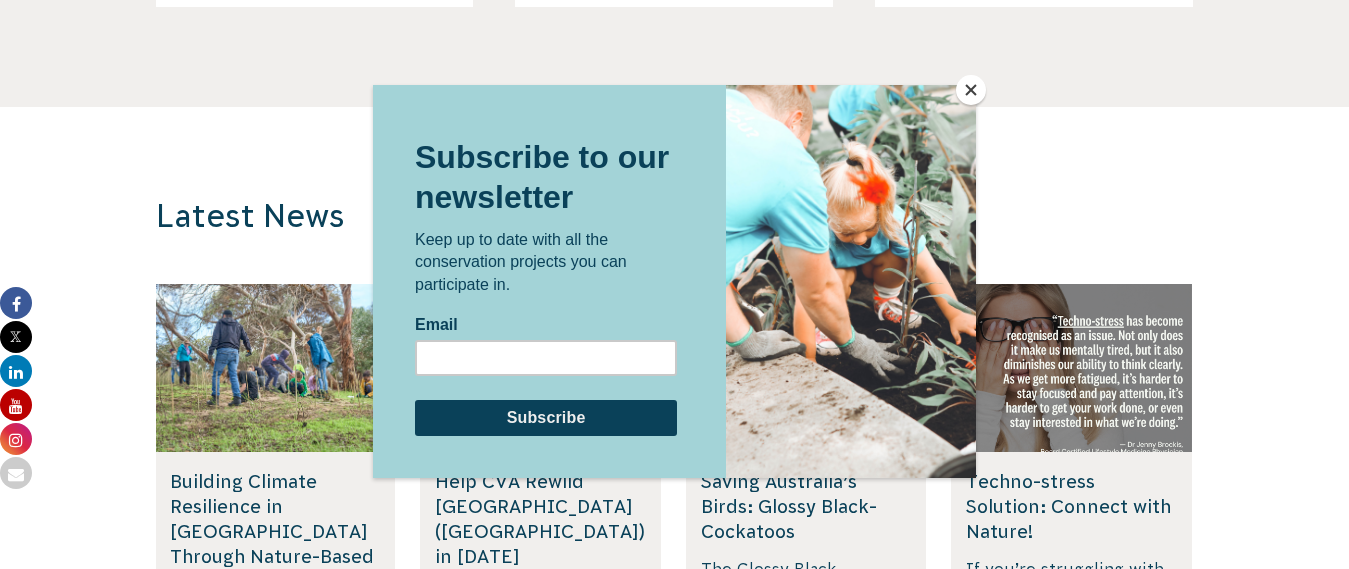 click at bounding box center (971, 90) 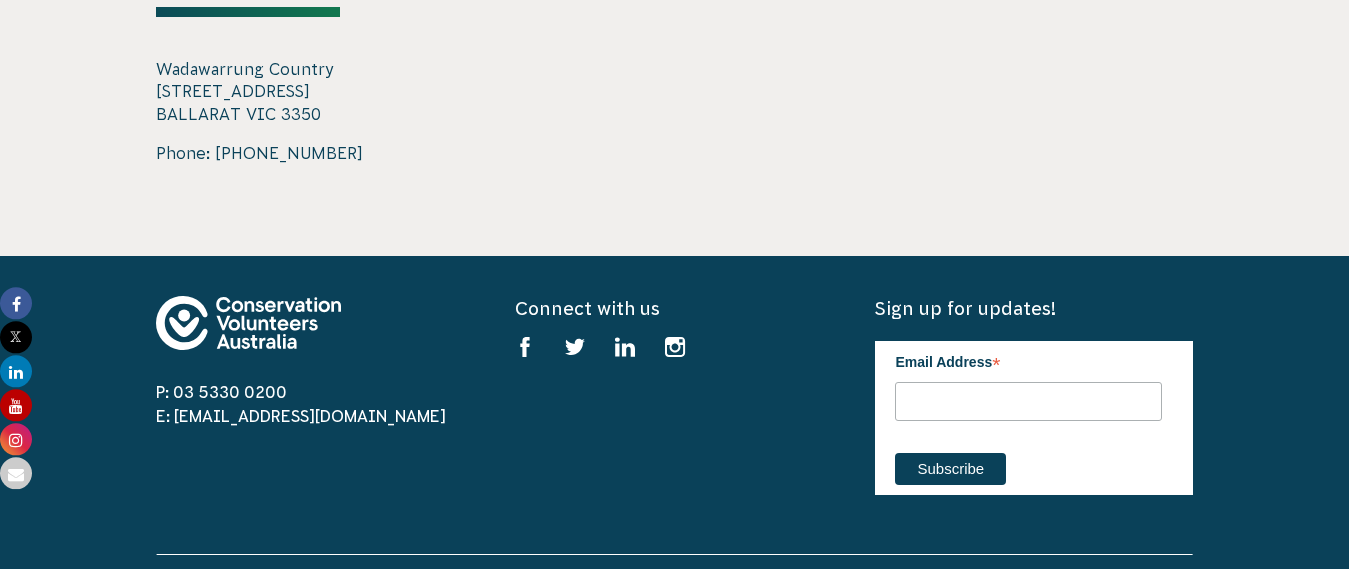 scroll, scrollTop: 3672, scrollLeft: 0, axis: vertical 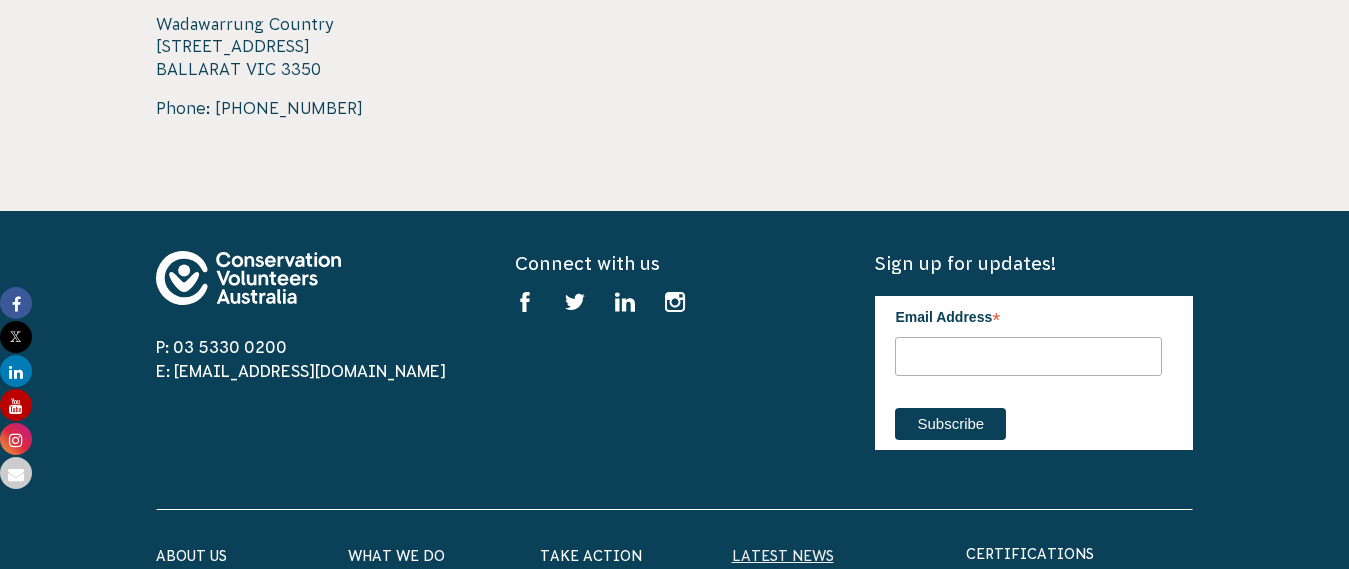 click on "Latest News" at bounding box center (783, 556) 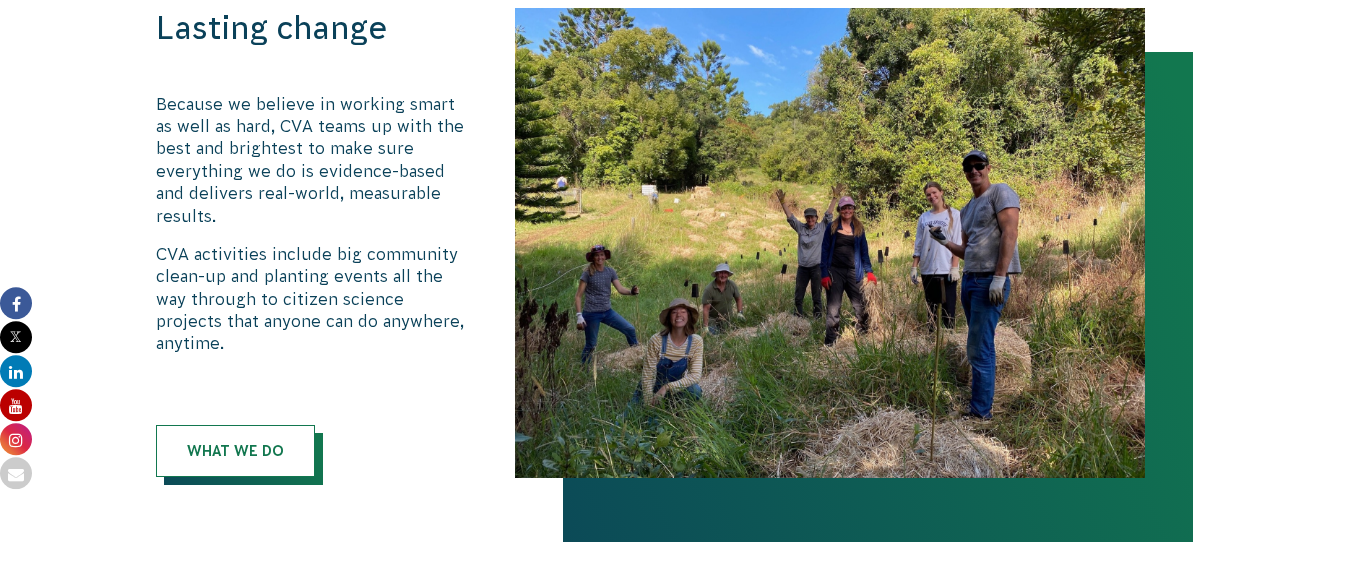 scroll, scrollTop: 1122, scrollLeft: 0, axis: vertical 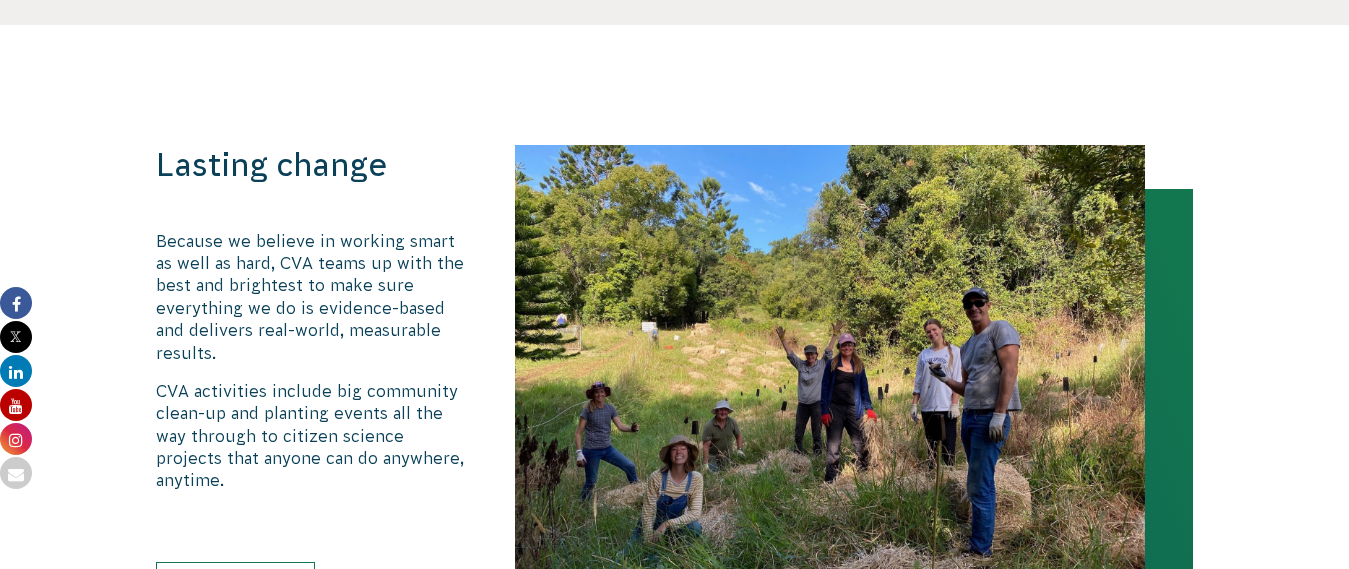 click at bounding box center (830, 380) 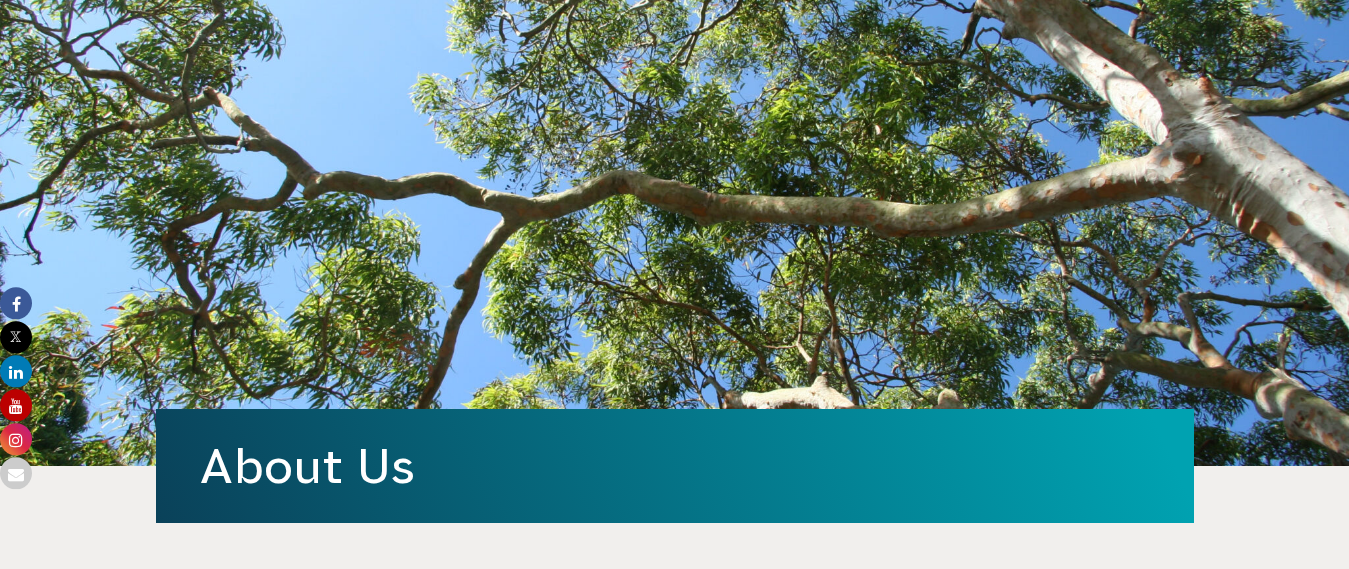 scroll, scrollTop: 0, scrollLeft: 0, axis: both 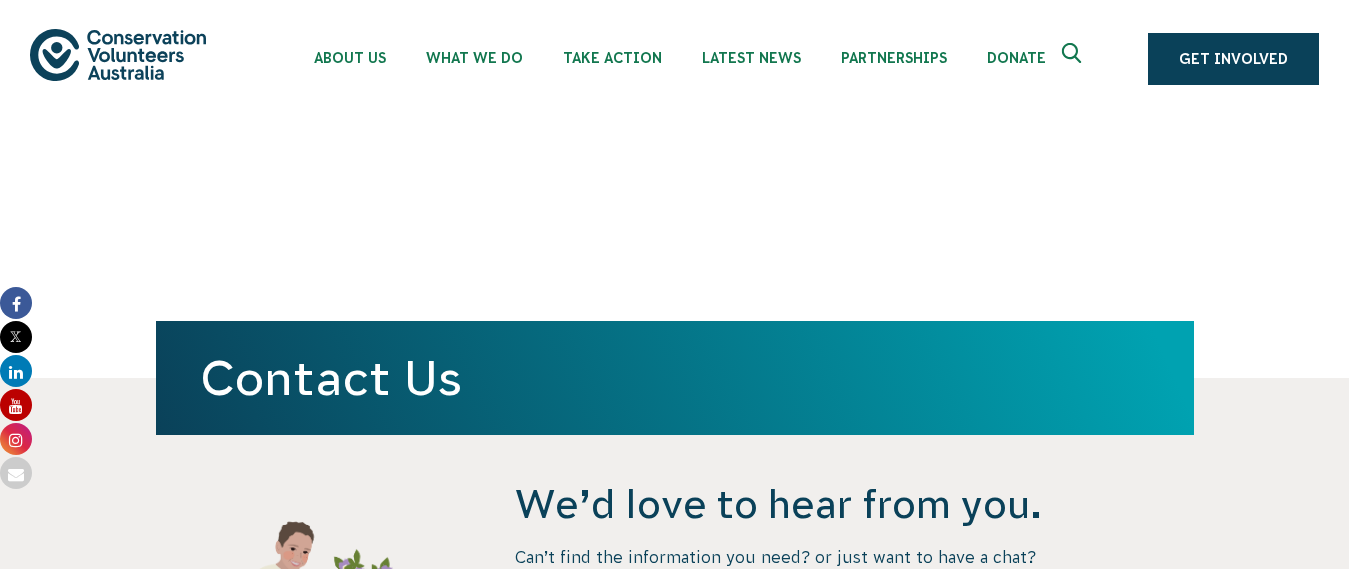 click 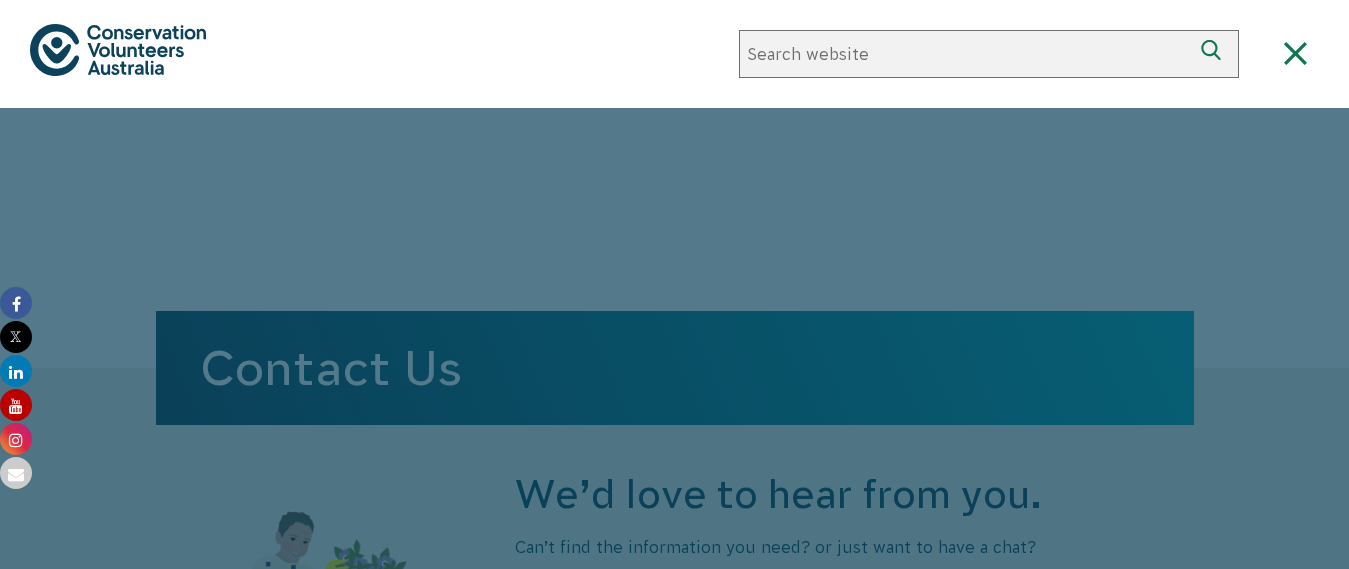 click on "Search website" at bounding box center [965, 54] 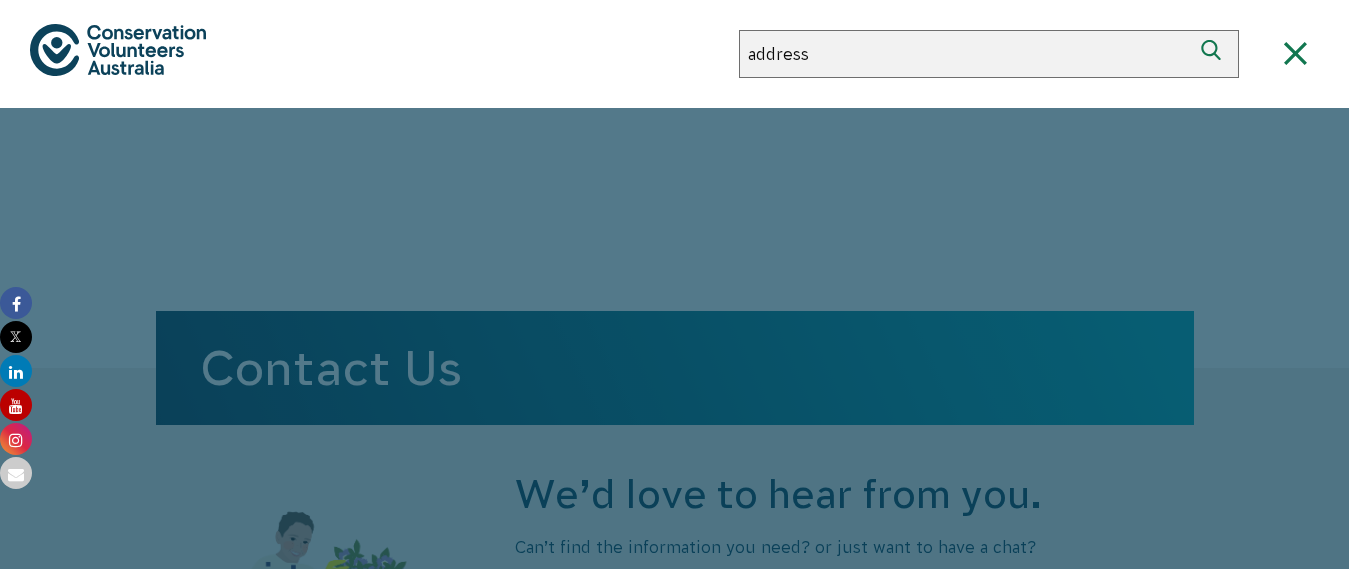 click on "address" at bounding box center [965, 54] 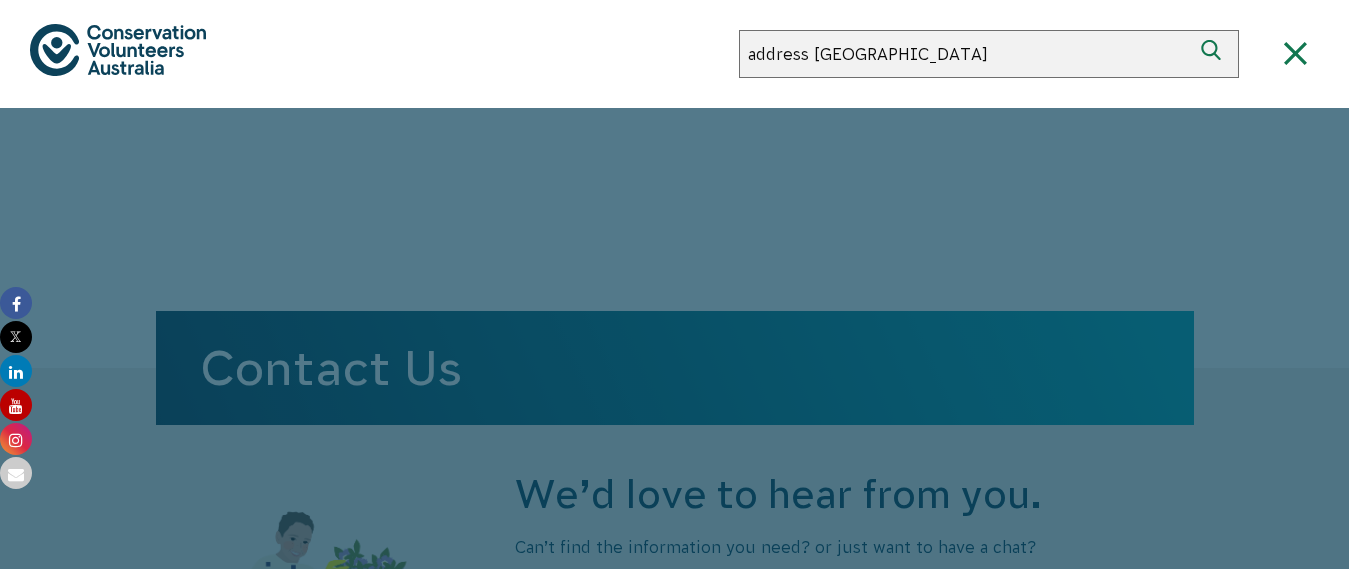 type on "address melbourne" 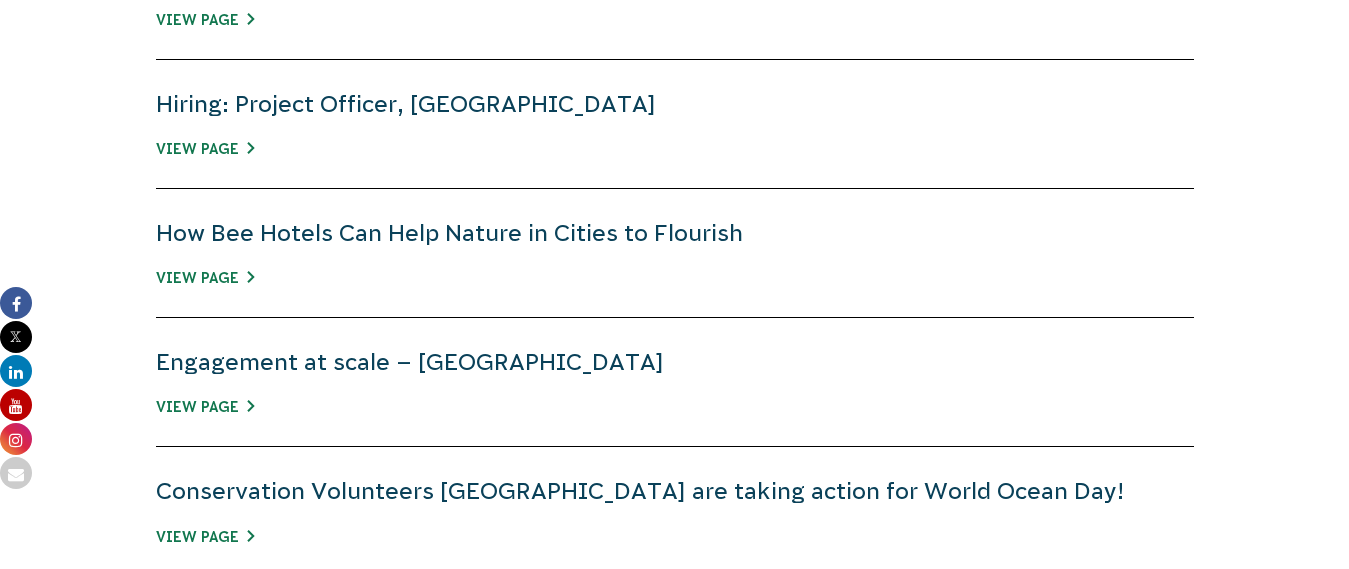 scroll, scrollTop: 1020, scrollLeft: 0, axis: vertical 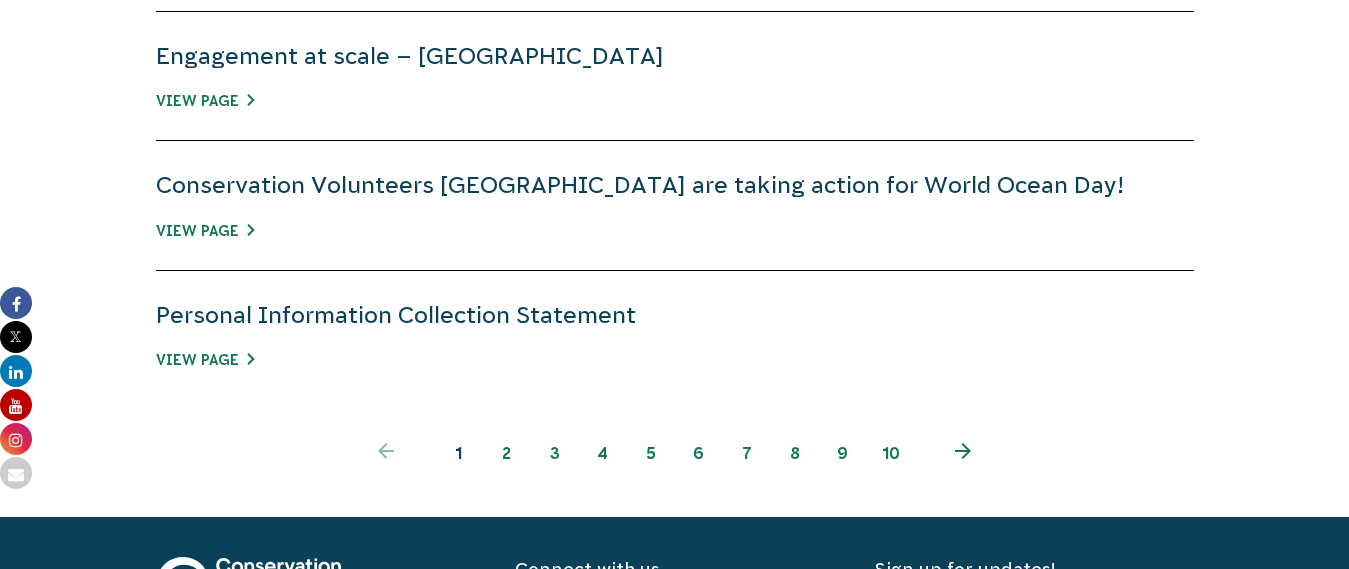 click on "2" at bounding box center (507, 453) 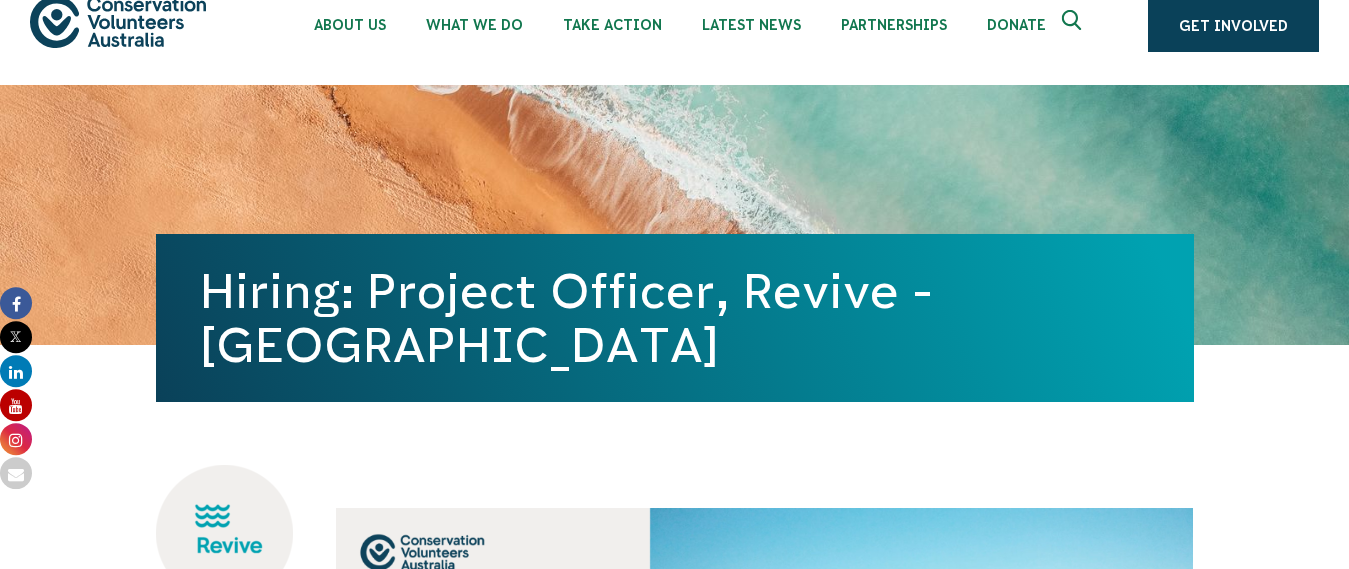 scroll, scrollTop: 0, scrollLeft: 0, axis: both 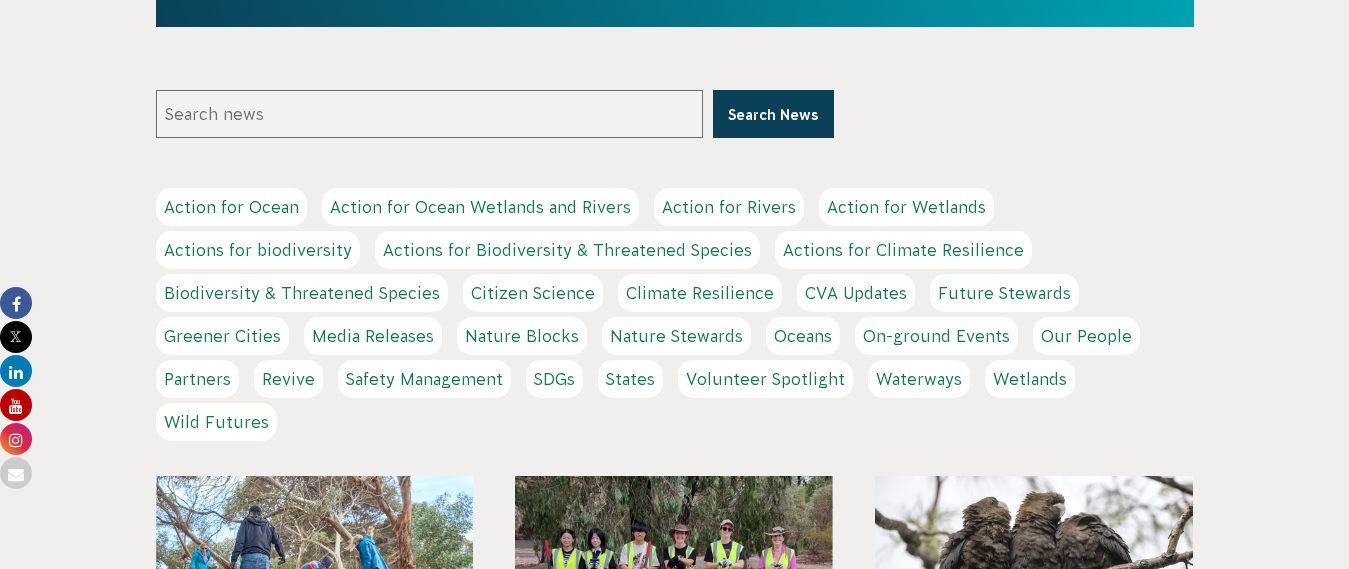 click on "CVA Updates" at bounding box center [856, 293] 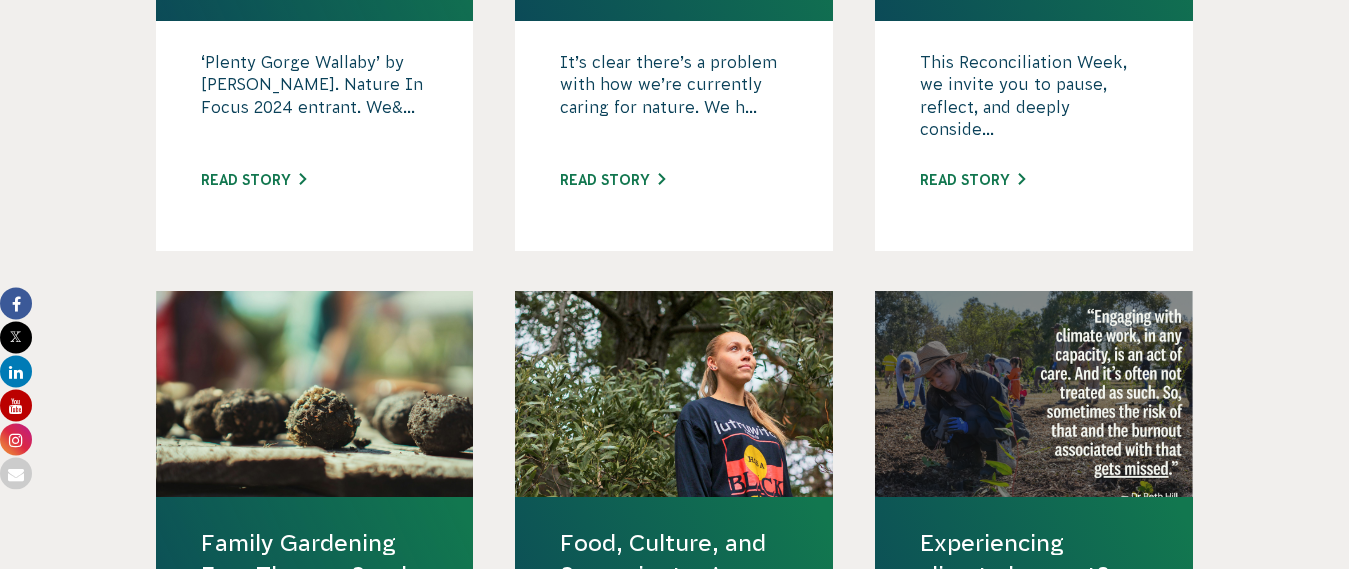 scroll, scrollTop: 1530, scrollLeft: 0, axis: vertical 